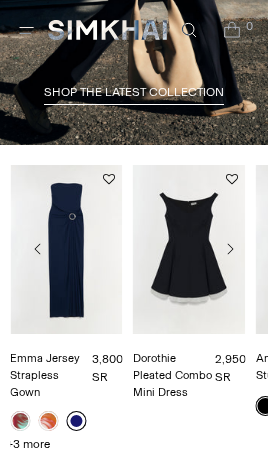 scroll, scrollTop: 802, scrollLeft: 0, axis: vertical 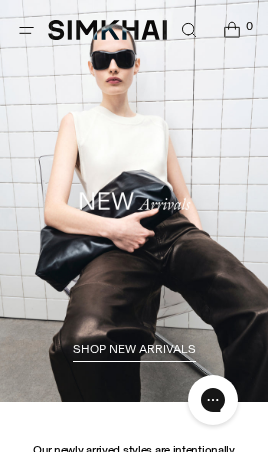 click at bounding box center [188, 30] 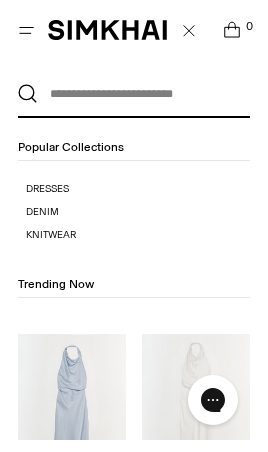 click at bounding box center [130, 94] 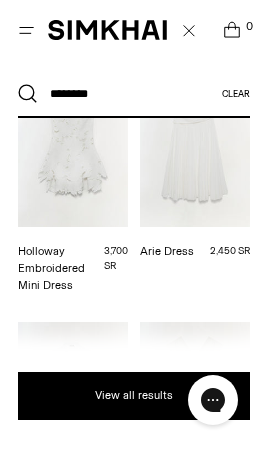 scroll, scrollTop: 137, scrollLeft: 0, axis: vertical 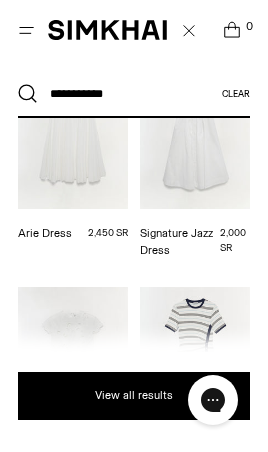 type on "**********" 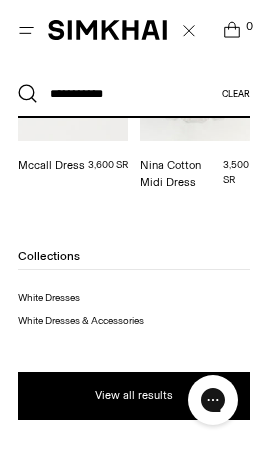 click on "View all results" at bounding box center [134, 396] 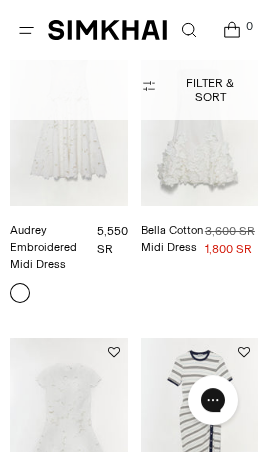 scroll, scrollTop: 598, scrollLeft: 0, axis: vertical 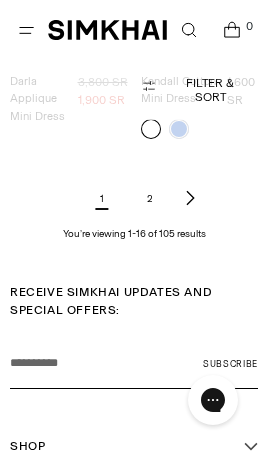 click on "2" at bounding box center [150, 198] 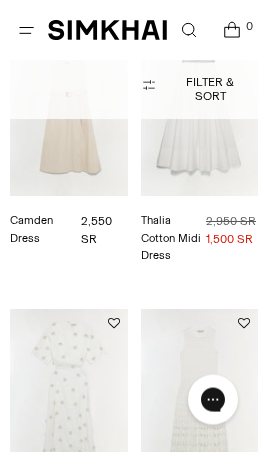 scroll, scrollTop: 365, scrollLeft: 0, axis: vertical 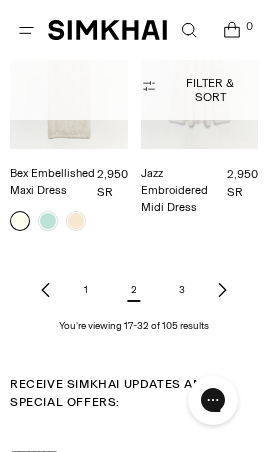 click on "3" at bounding box center (182, 290) 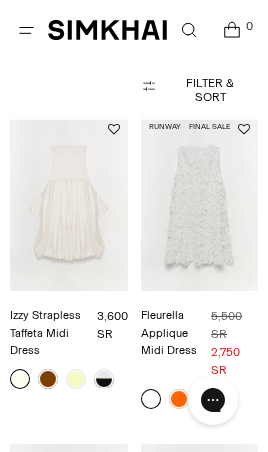scroll, scrollTop: 218, scrollLeft: 0, axis: vertical 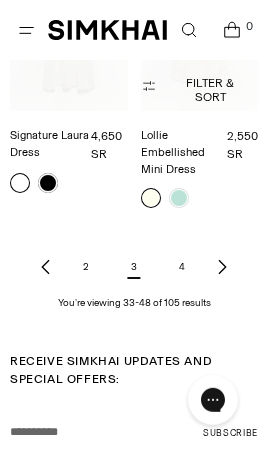 click on "4" at bounding box center (182, 267) 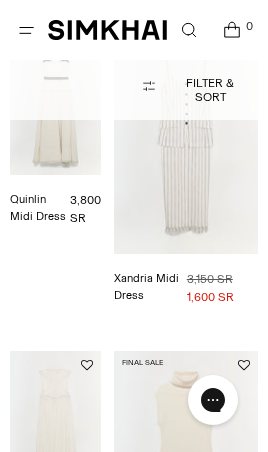 scroll, scrollTop: 635, scrollLeft: 0, axis: vertical 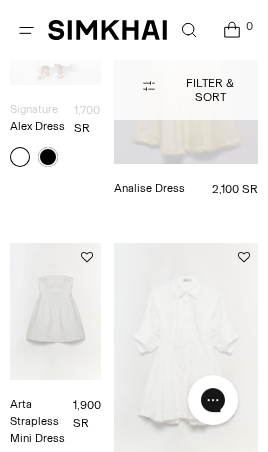 click on "5" at bounding box center (182, 582) 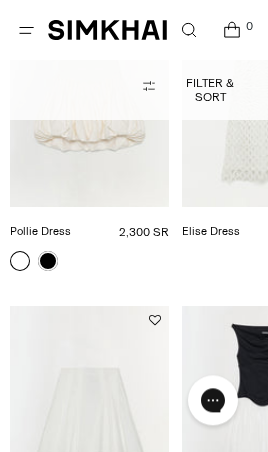 scroll, scrollTop: 475, scrollLeft: 0, axis: vertical 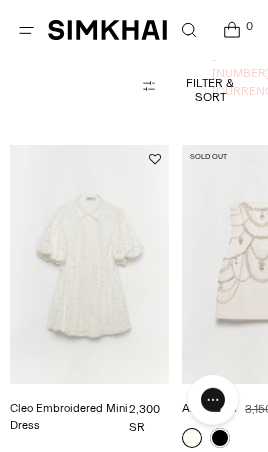 click on "6" at bounding box center [182, 862] 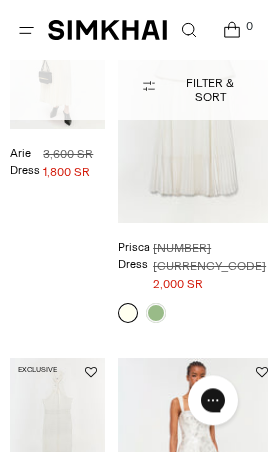 scroll, scrollTop: 390, scrollLeft: 0, axis: vertical 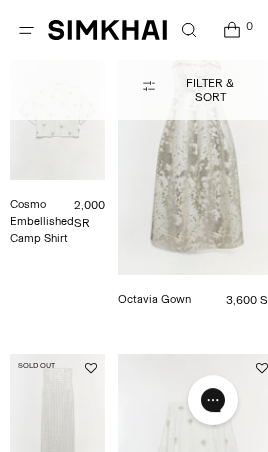 click on "7" at bounding box center [182, 712] 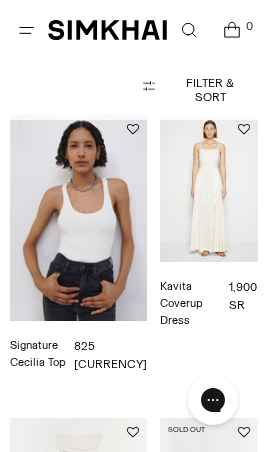 scroll, scrollTop: 197, scrollLeft: 0, axis: vertical 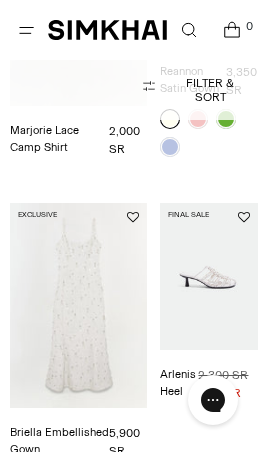 click at bounding box center [78, 306] 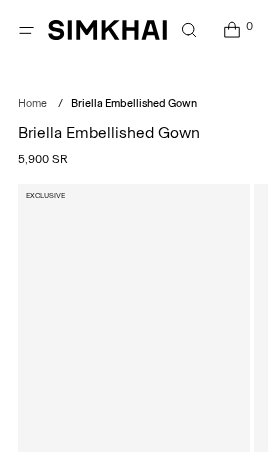 scroll, scrollTop: 0, scrollLeft: 0, axis: both 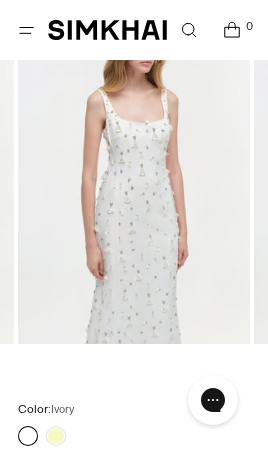 click at bounding box center [56, 436] 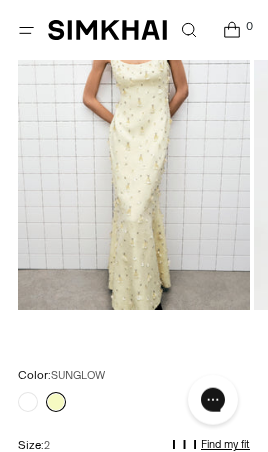 scroll, scrollTop: 223, scrollLeft: 0, axis: vertical 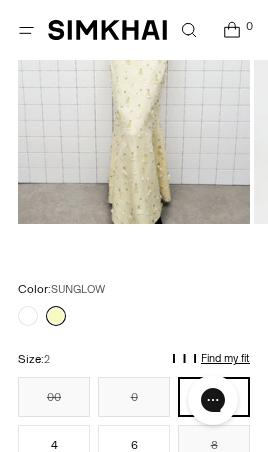 click at bounding box center (28, 316) 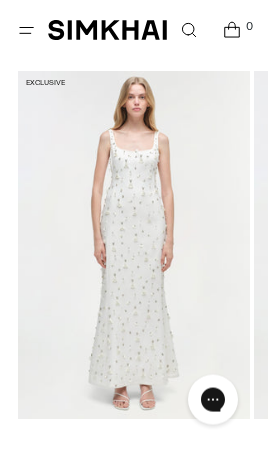 scroll, scrollTop: 121, scrollLeft: 0, axis: vertical 